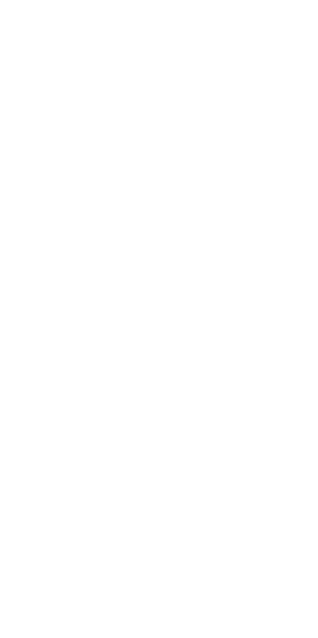 scroll, scrollTop: 0, scrollLeft: 0, axis: both 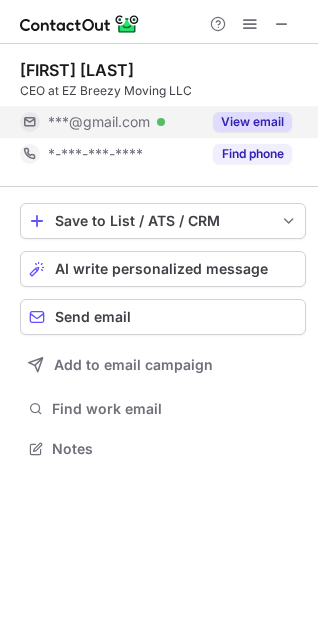 click on "View email" at bounding box center [252, 122] 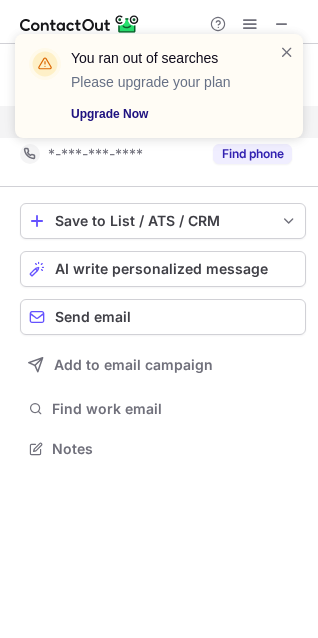click on "Upgrade Now" at bounding box center (163, 114) 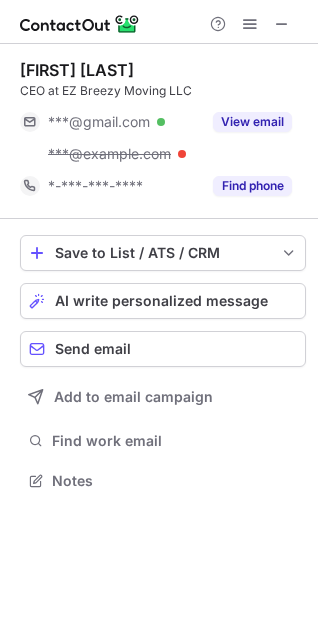 scroll, scrollTop: 10, scrollLeft: 10, axis: both 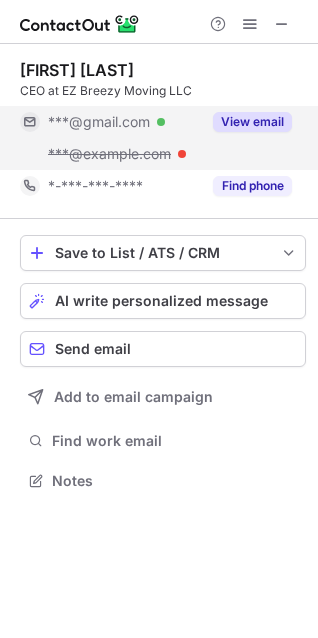 click on "View email" at bounding box center [252, 122] 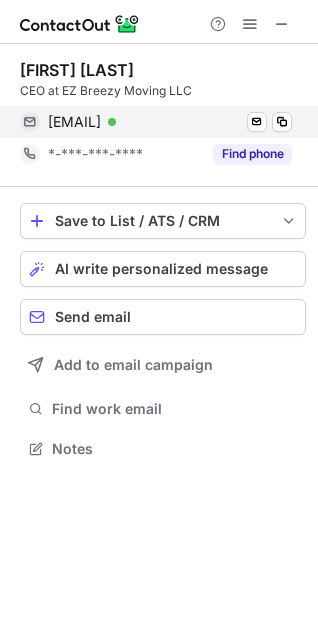 scroll, scrollTop: 435, scrollLeft: 318, axis: both 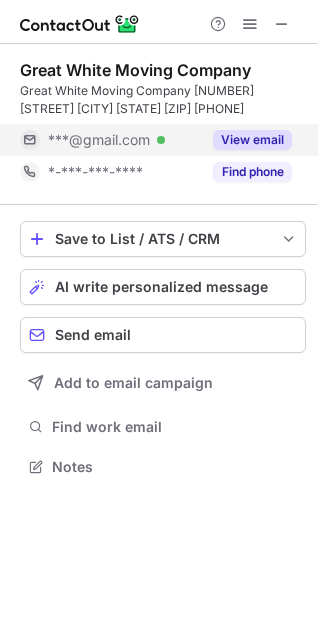 click on "View email" at bounding box center (252, 140) 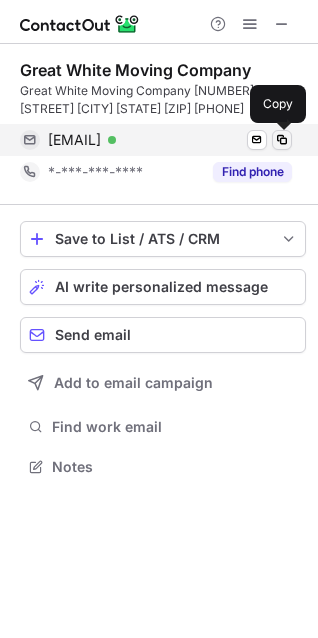 click at bounding box center [282, 140] 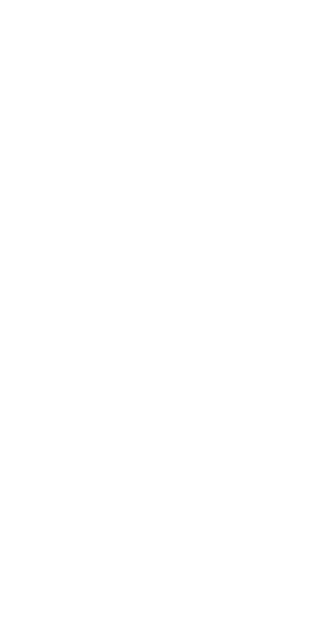 scroll, scrollTop: 0, scrollLeft: 0, axis: both 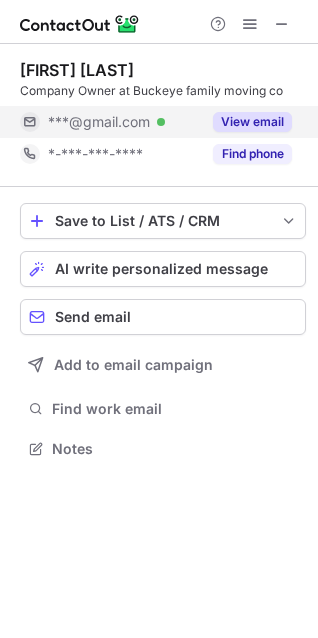 click on "View email" at bounding box center [252, 122] 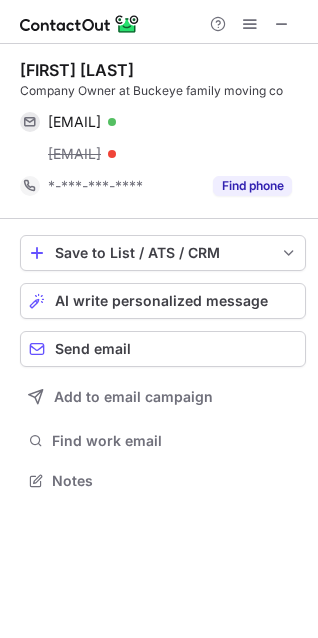 scroll, scrollTop: 10, scrollLeft: 10, axis: both 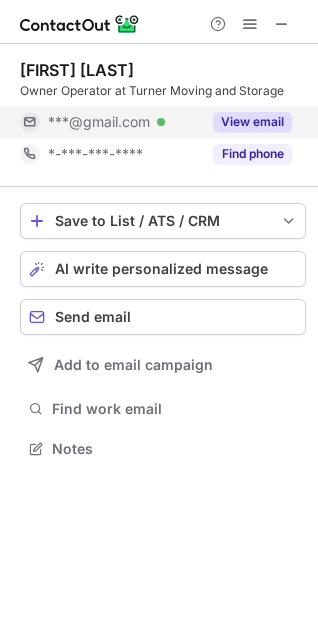 click on "View email" at bounding box center (252, 122) 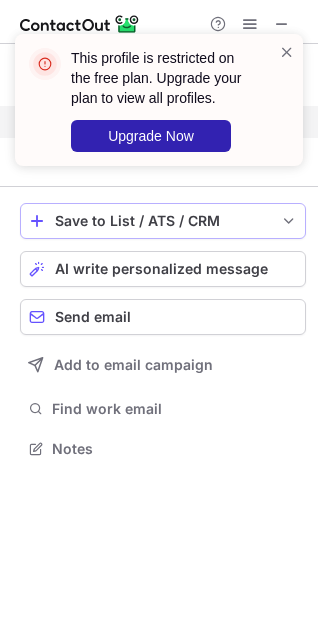 click on "Save to List / ATS / CRM" at bounding box center [163, 221] 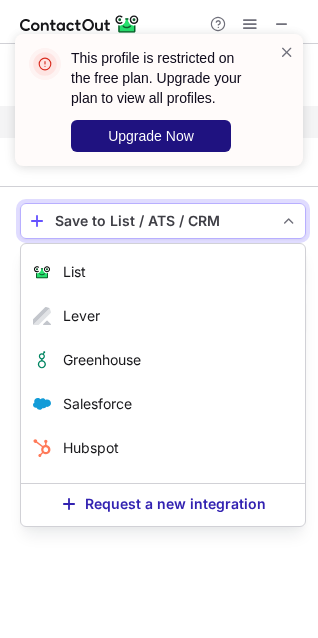 click on "Upgrade Now" at bounding box center (151, 136) 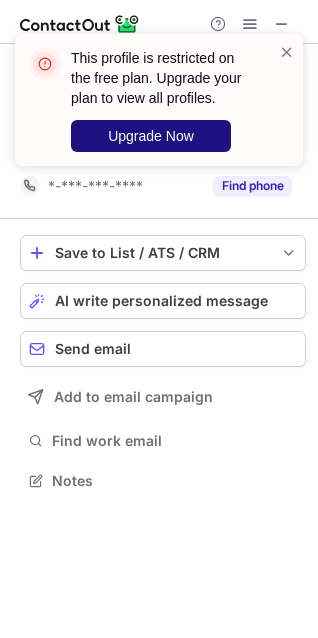 scroll, scrollTop: 10, scrollLeft: 10, axis: both 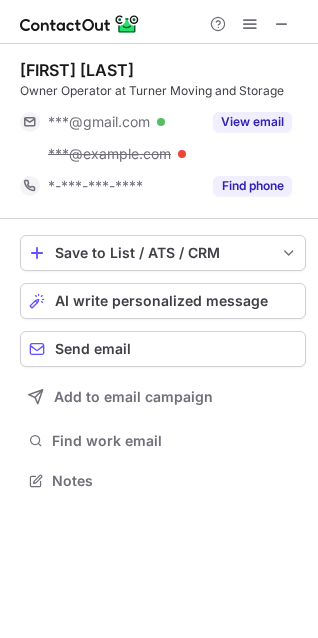 click on "Upgrade Now" at bounding box center [151, 136] 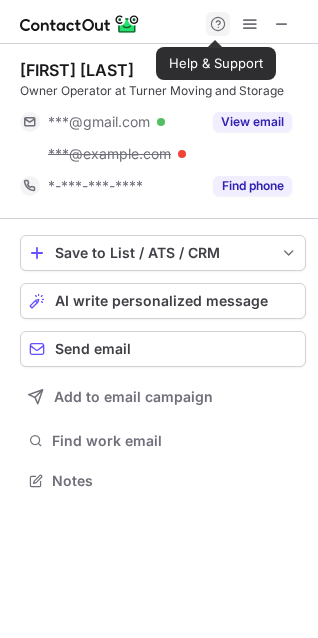scroll, scrollTop: 10, scrollLeft: 10, axis: both 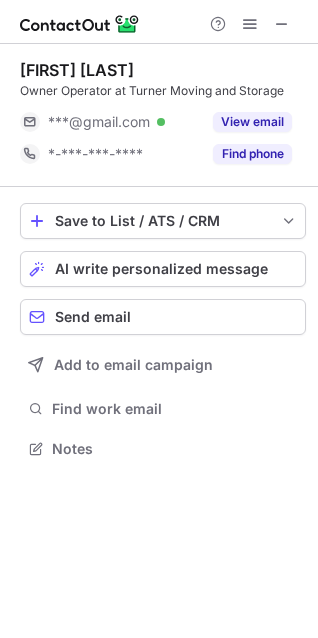 click on "Pat Schilling" at bounding box center (77, 70) 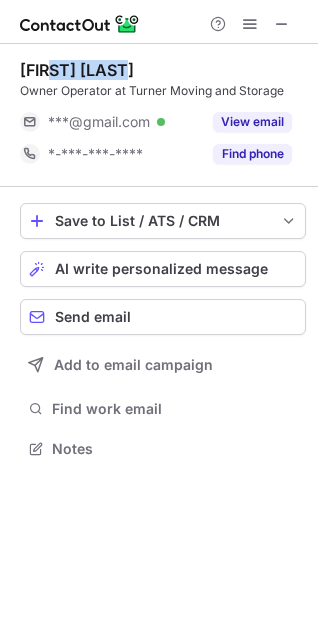 click on "Pat Schilling" at bounding box center [77, 70] 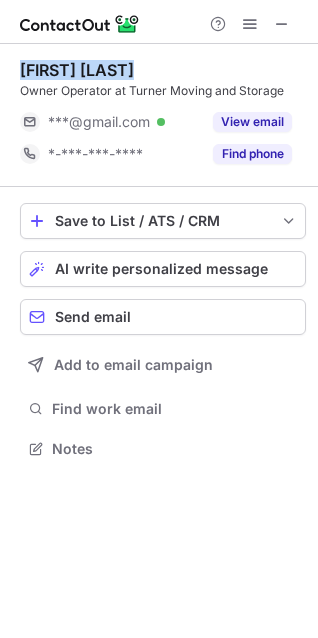 click on "Pat Schilling" at bounding box center (77, 70) 